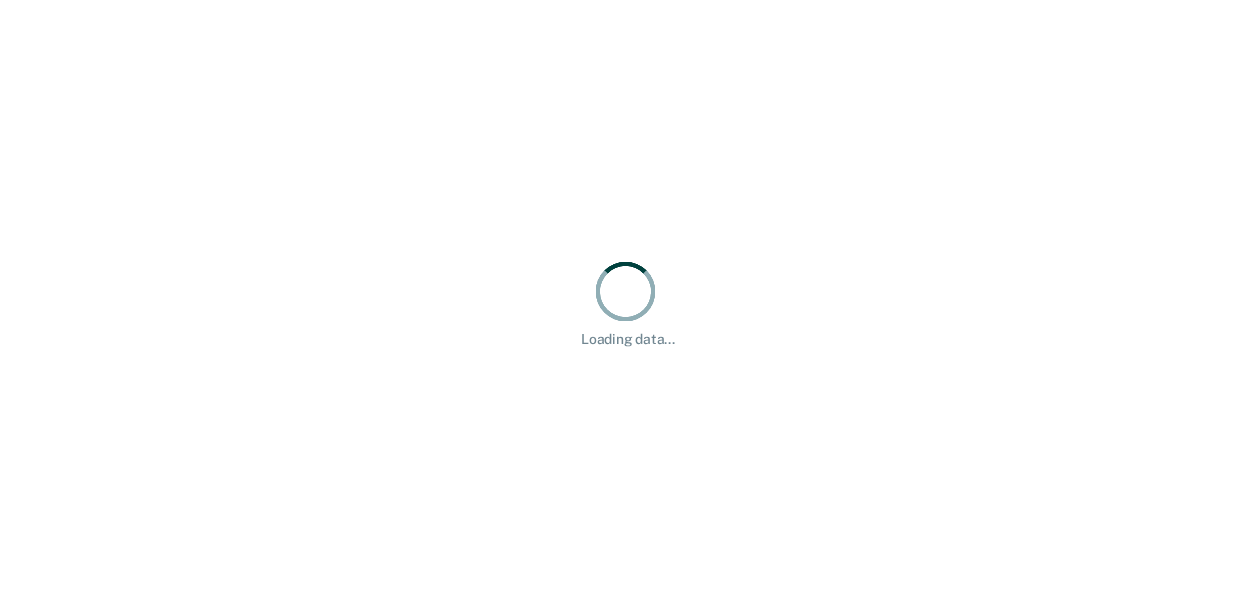 scroll, scrollTop: 0, scrollLeft: 0, axis: both 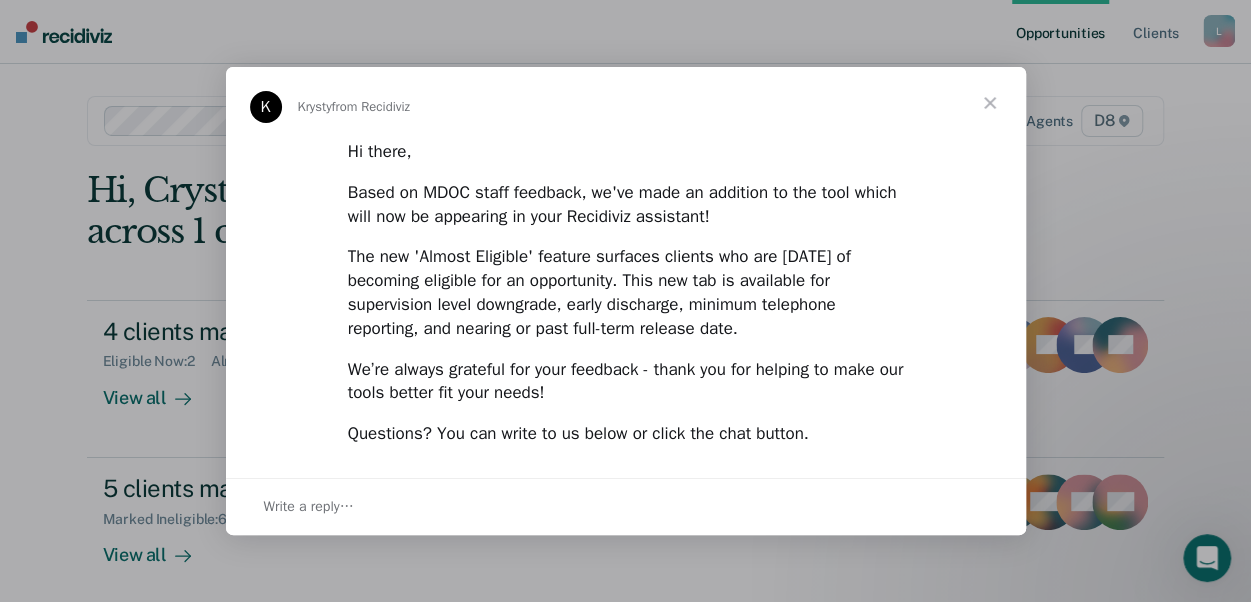 click at bounding box center [990, 103] 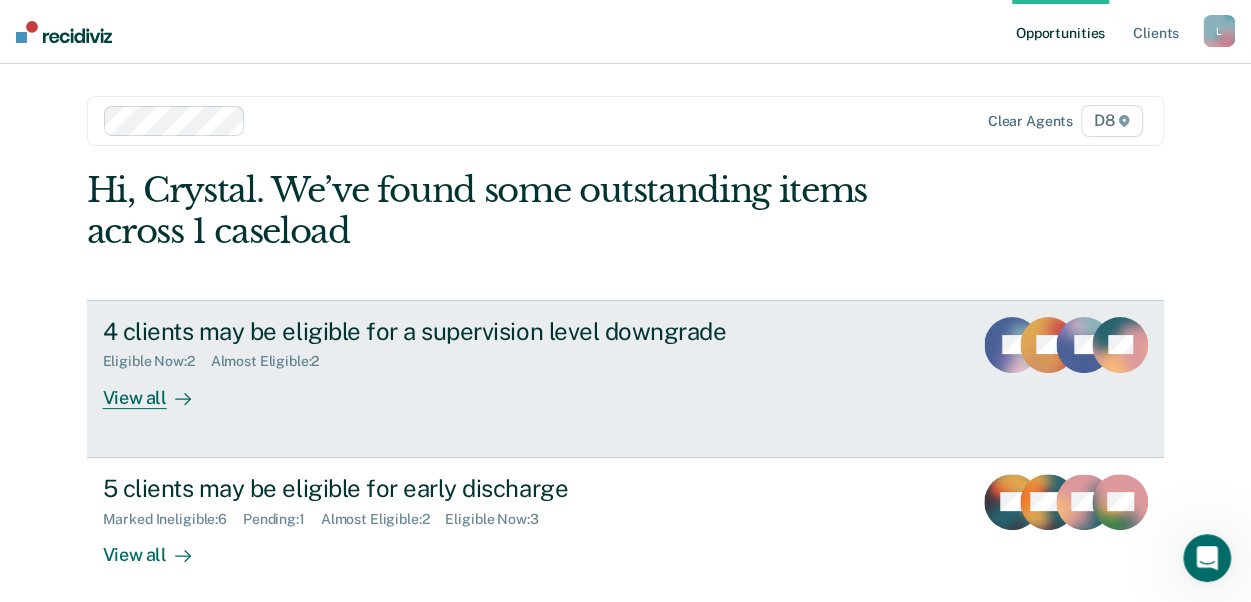 click on "View all" at bounding box center (159, 389) 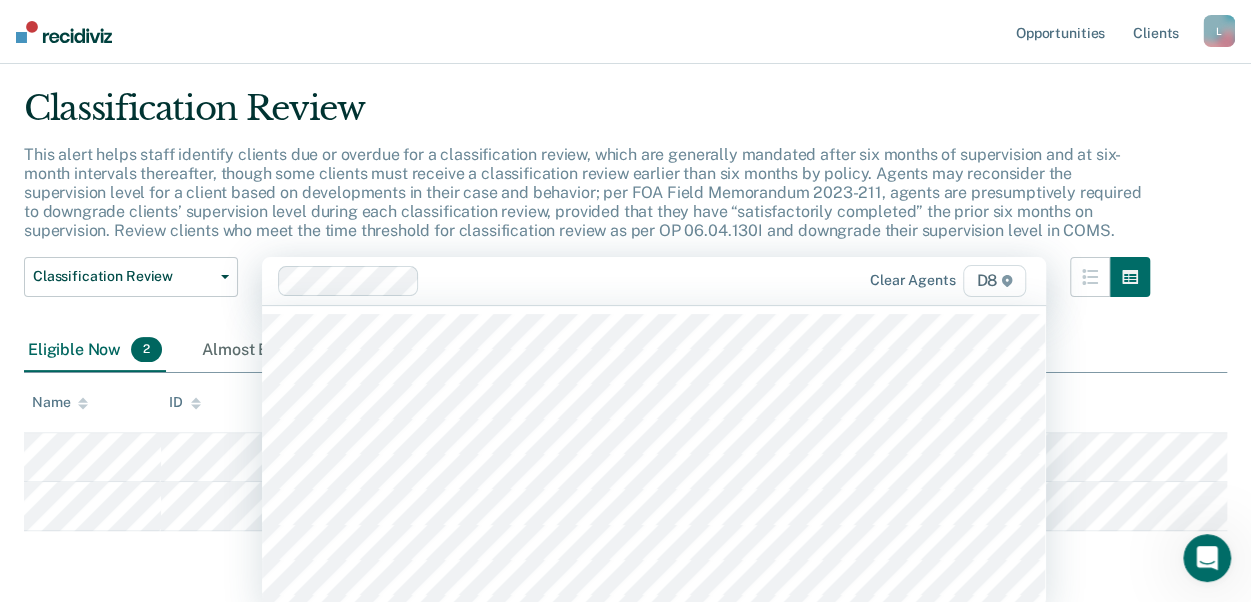 click on "85 results available. Use Up and Down to choose options, press Enter to select the currently focused option, press Escape to exit the menu, press Tab to select the option and exit the menu. Clear   agents D8" at bounding box center (654, 281) 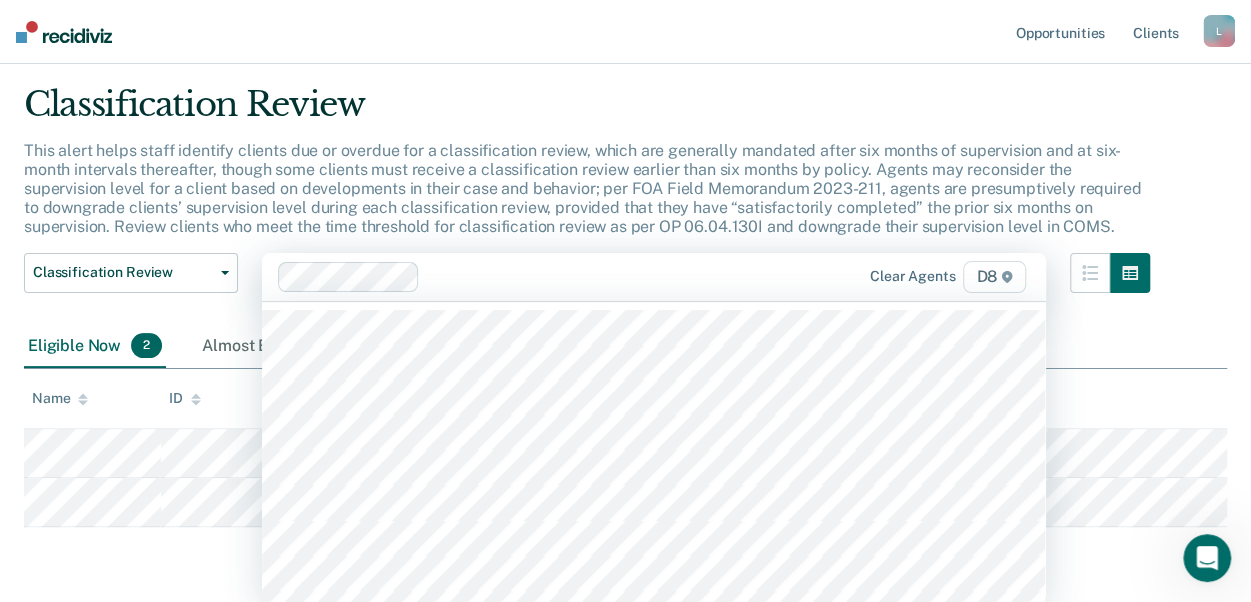 click on "This alert helps staff identify clients due or overdue for a classification review, which are generally mandated after six months of supervision and at six-month intervals thereafter, though some clients must receive a classification review earlier than six months by policy. Agents may reconsider the supervision level for a client based on developments in their case and behavior; per FOA Field Memorandum 2023-211, agents are presumptively required to downgrade clients’ supervision level during each classification review, provided that they have “satisfactorily completed” the prior six months on supervision. Review clients who meet the time threshold for classification review as per OP 06.04.130I and downgrade their supervision level in COMS." at bounding box center [582, 189] 